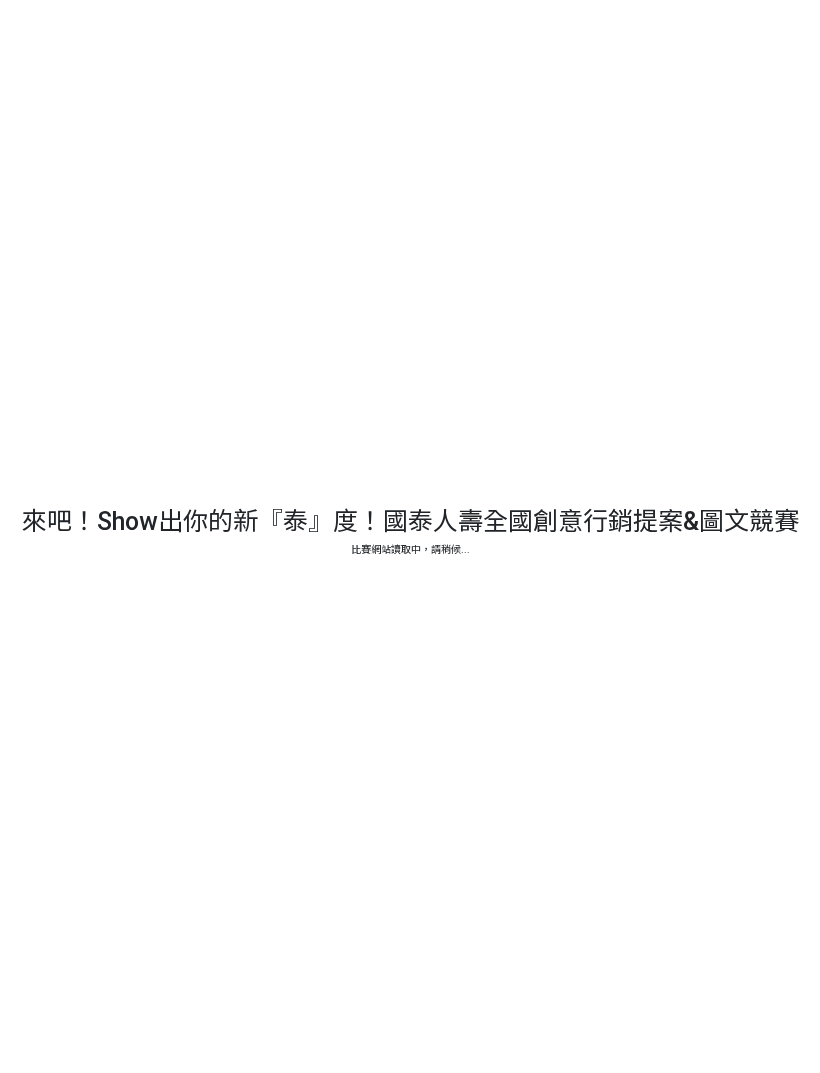 scroll, scrollTop: 0, scrollLeft: 0, axis: both 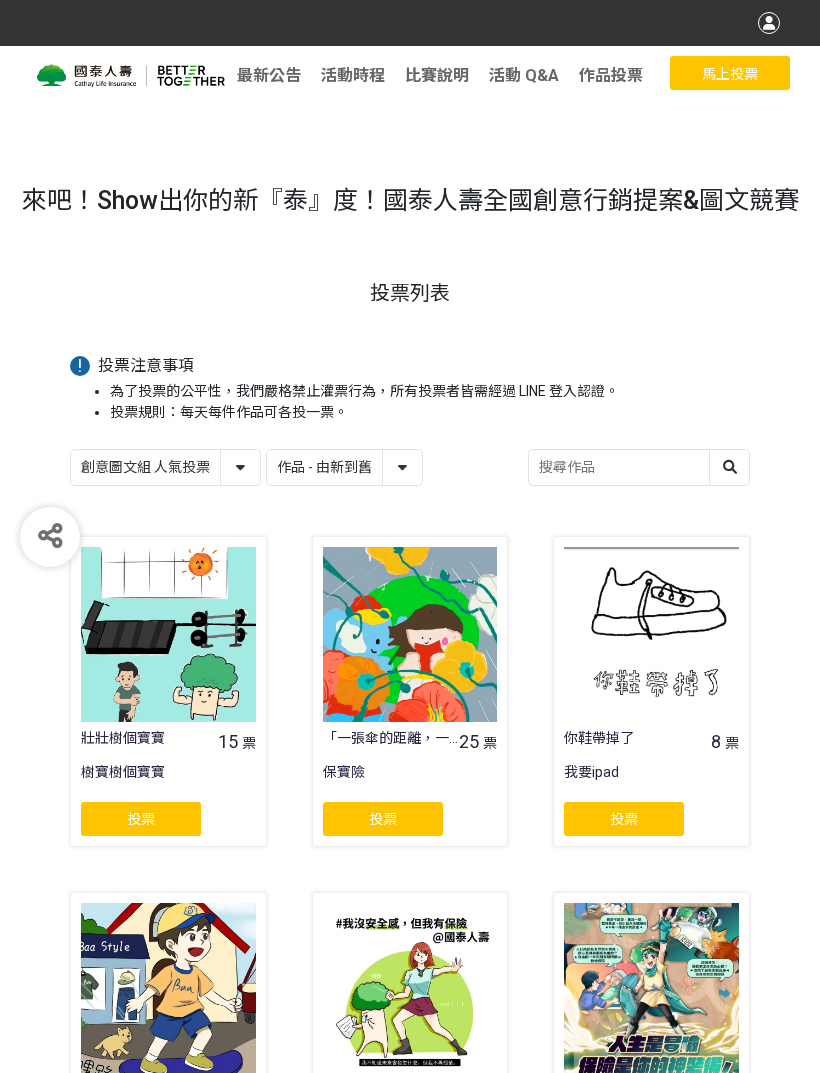 click on "創意圖文組 人氣投票 行銷提案組 人氣投票" at bounding box center [165, 467] 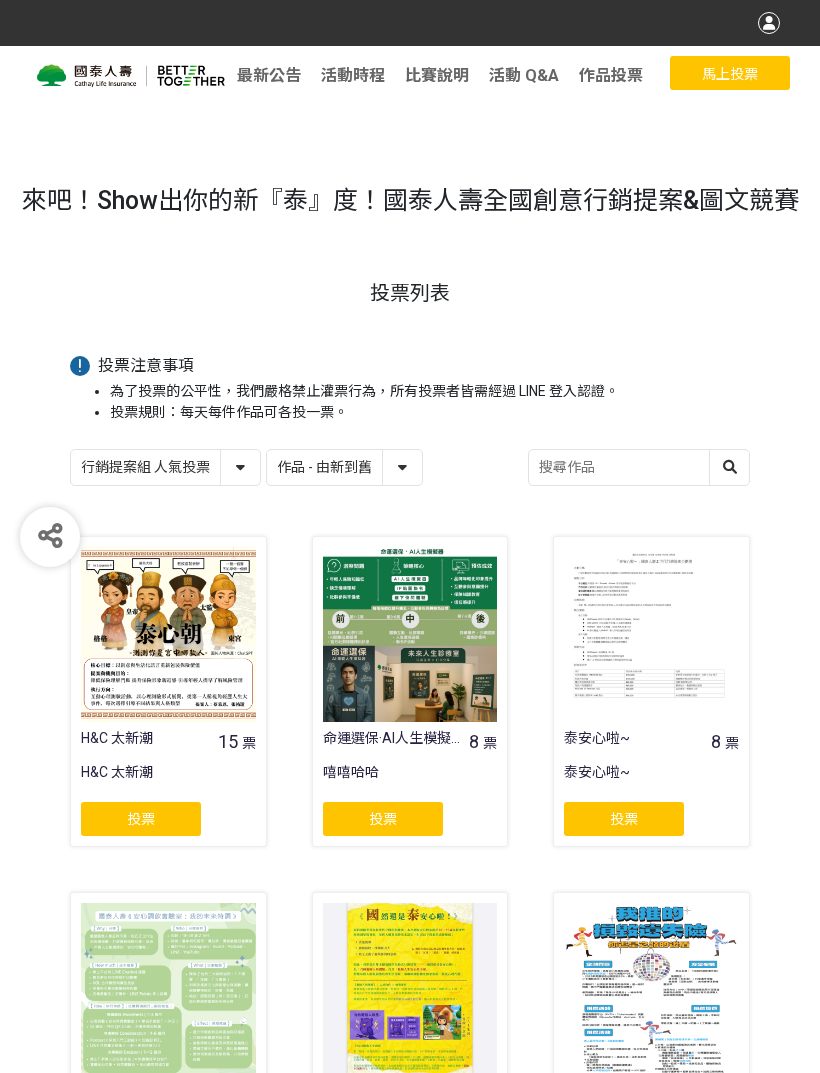 click at bounding box center (639, 467) 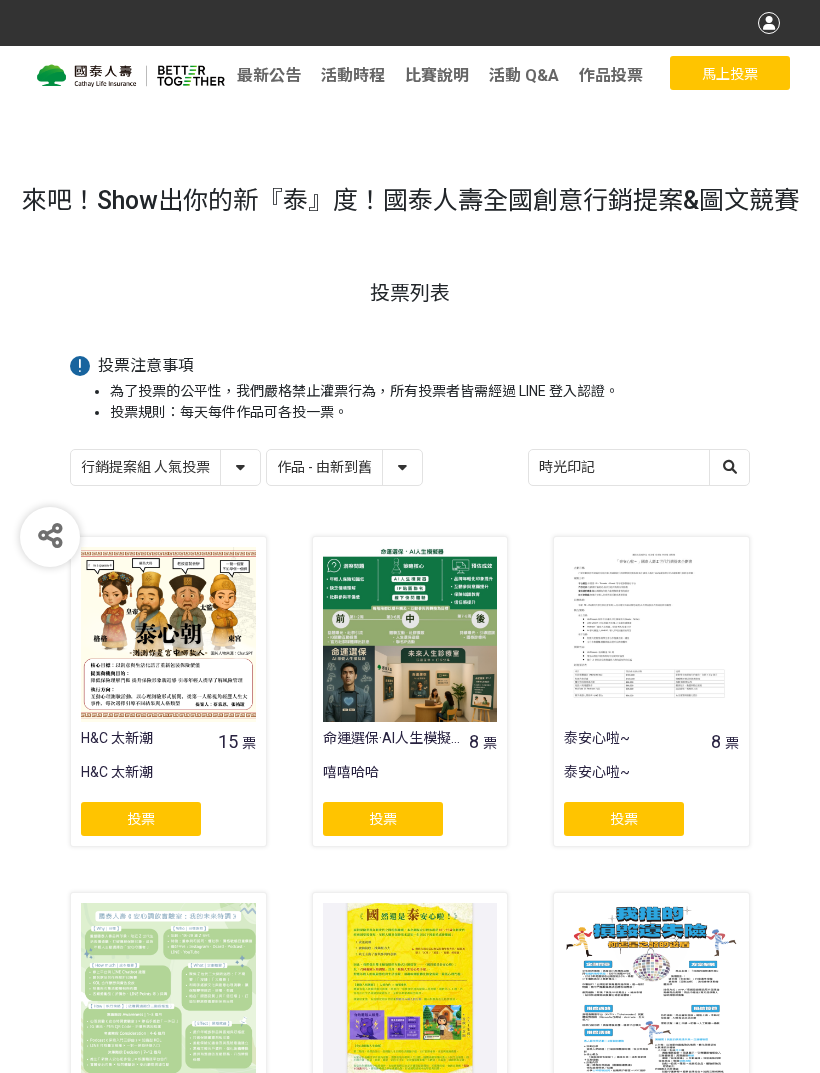 click on "時光印記" at bounding box center (639, 467) 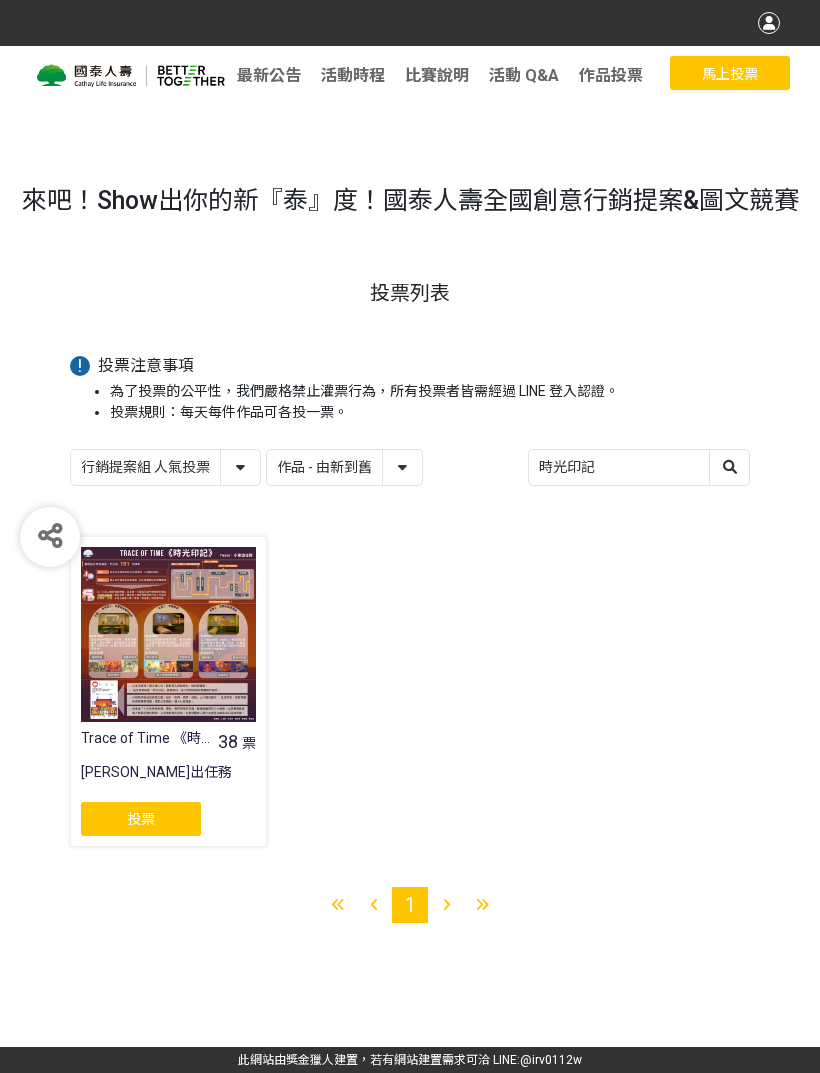 click at bounding box center (168, 634) 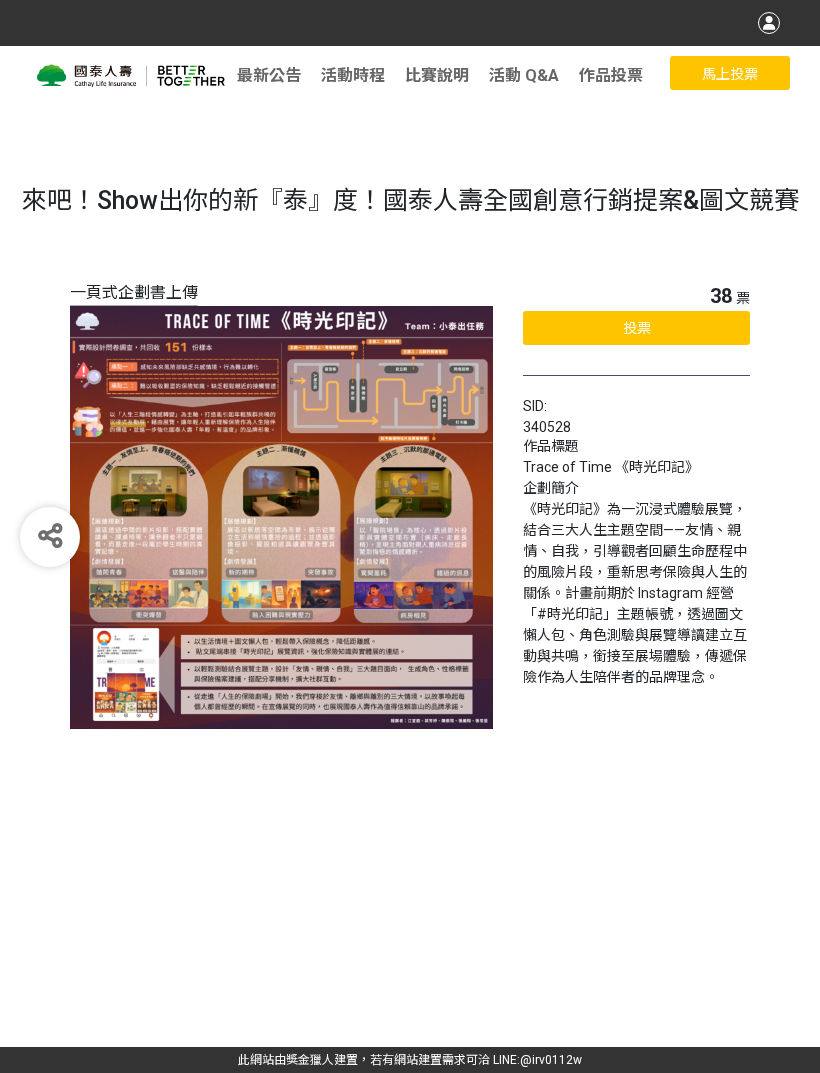 click on "投票" 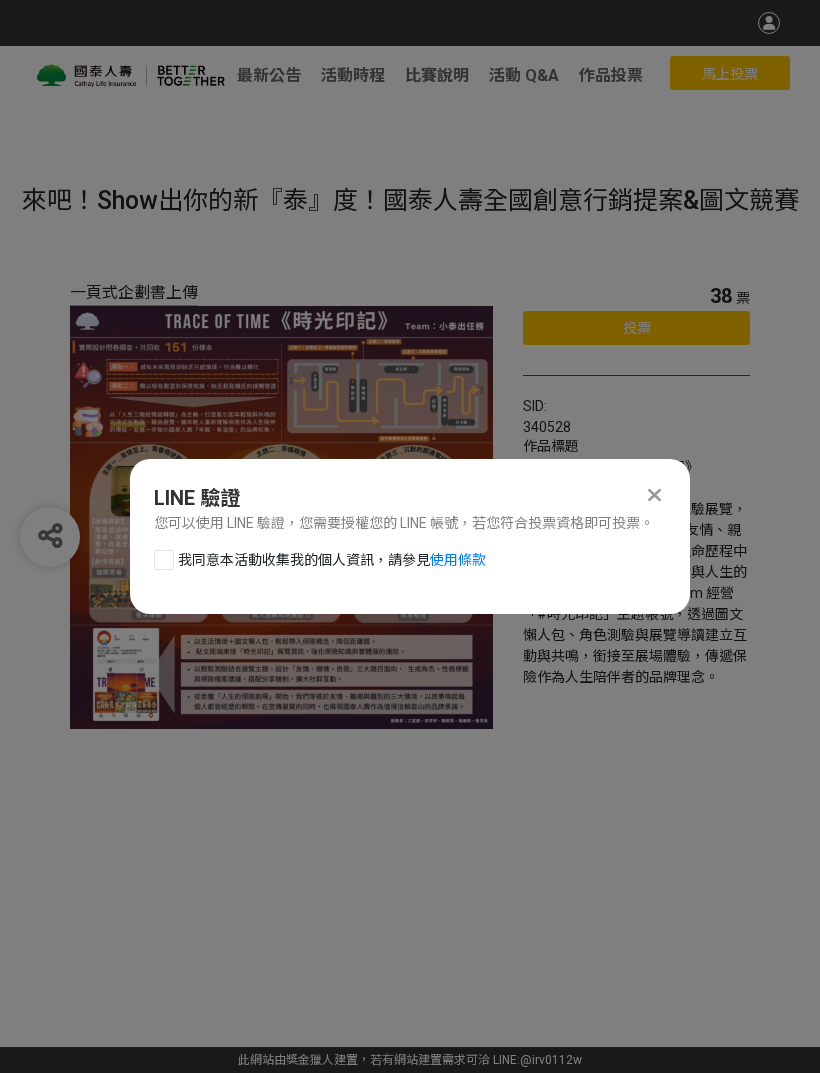 click at bounding box center [164, 560] 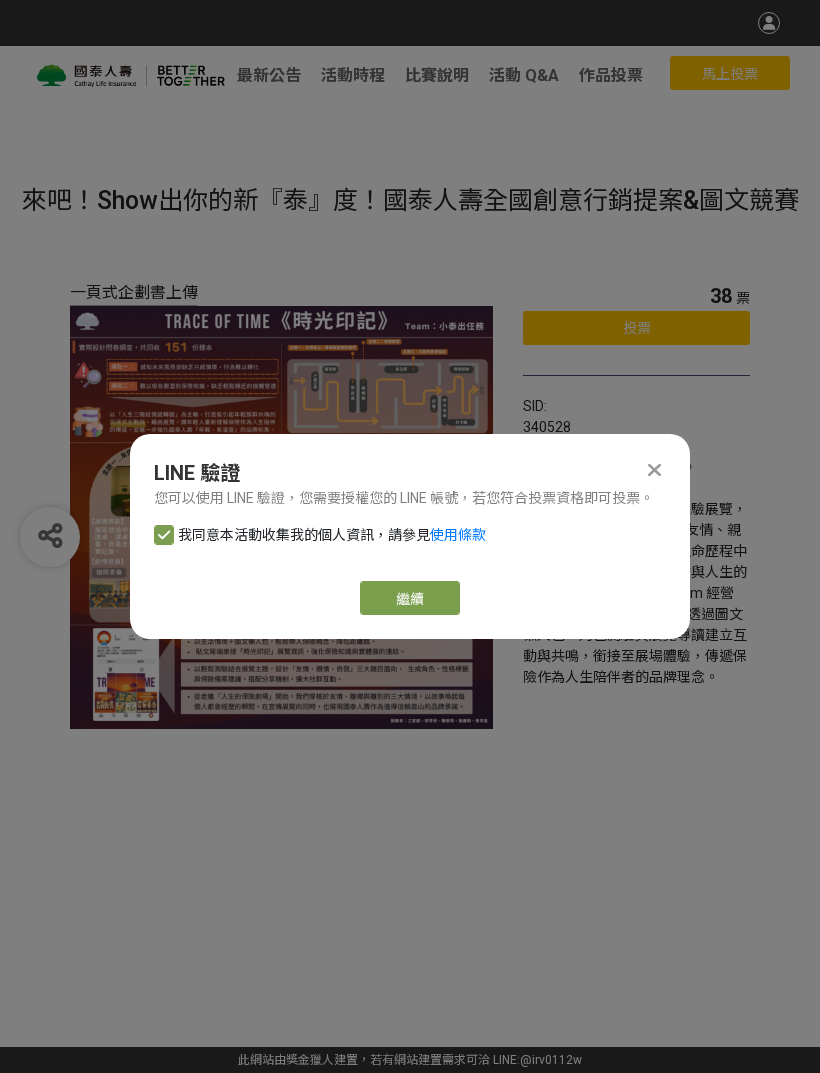 click on "繼續" at bounding box center [410, 598] 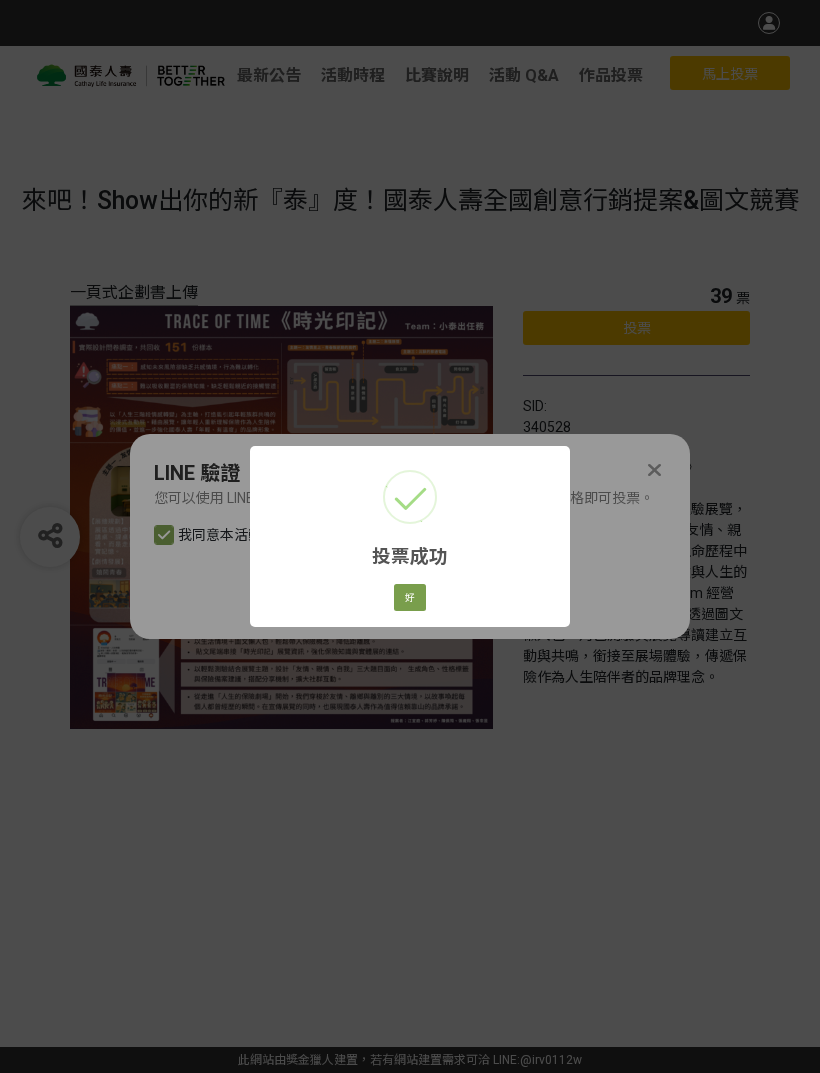 click on "好" at bounding box center (410, 598) 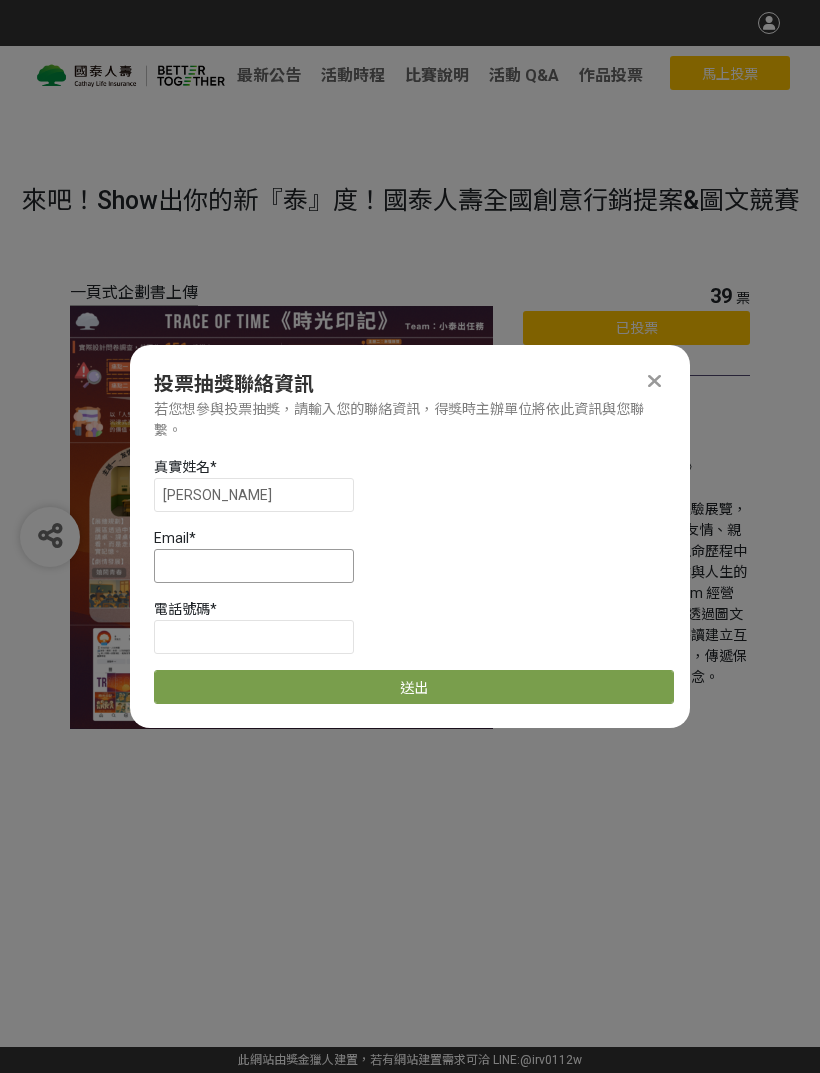 click at bounding box center (254, 566) 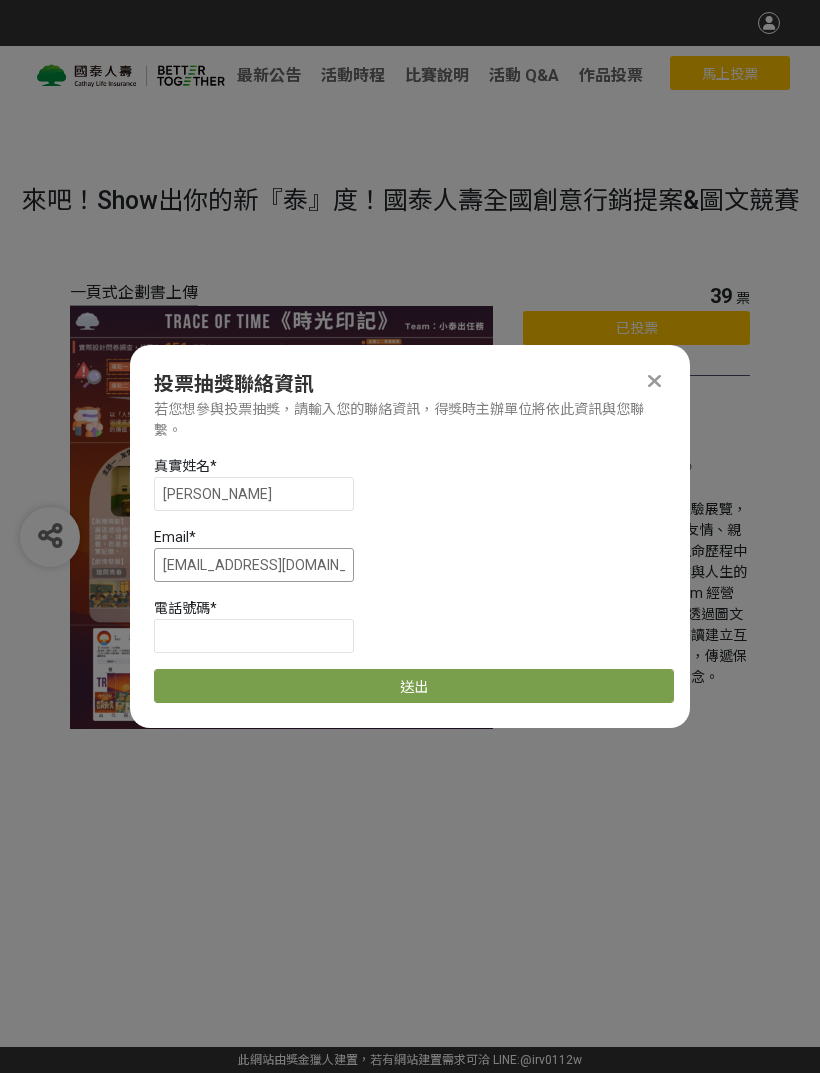 scroll, scrollTop: 1, scrollLeft: 0, axis: vertical 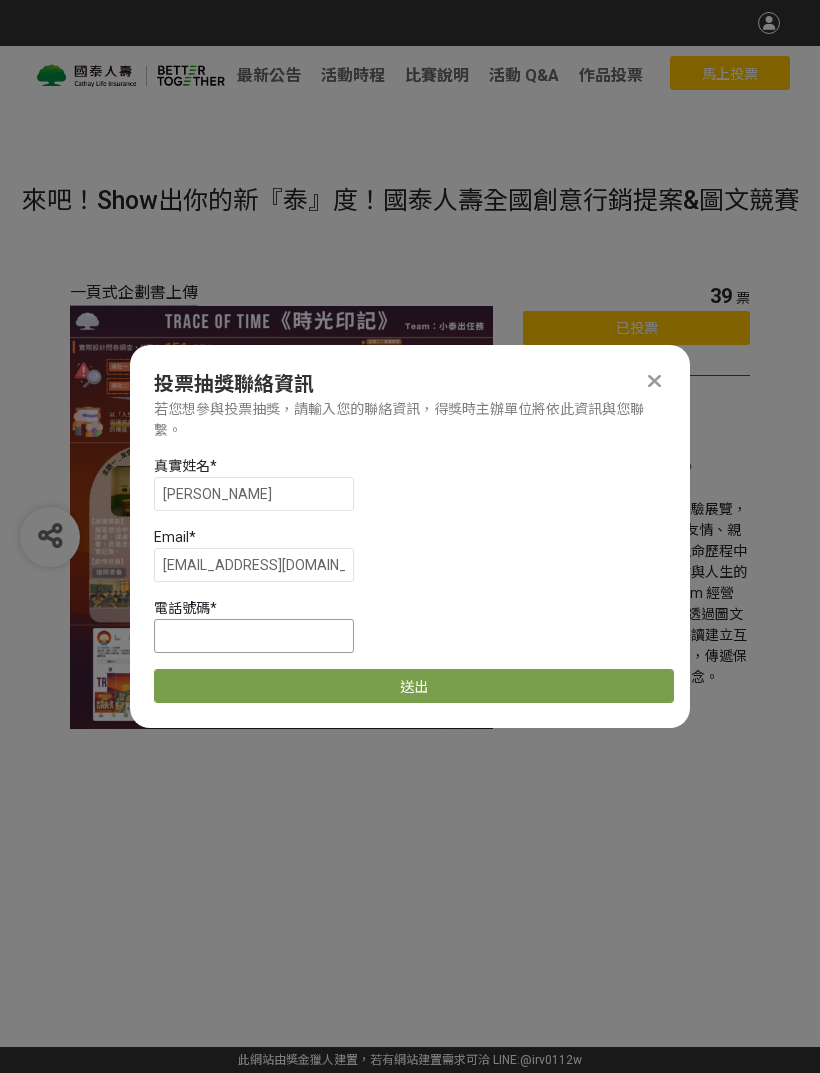 click at bounding box center (254, 636) 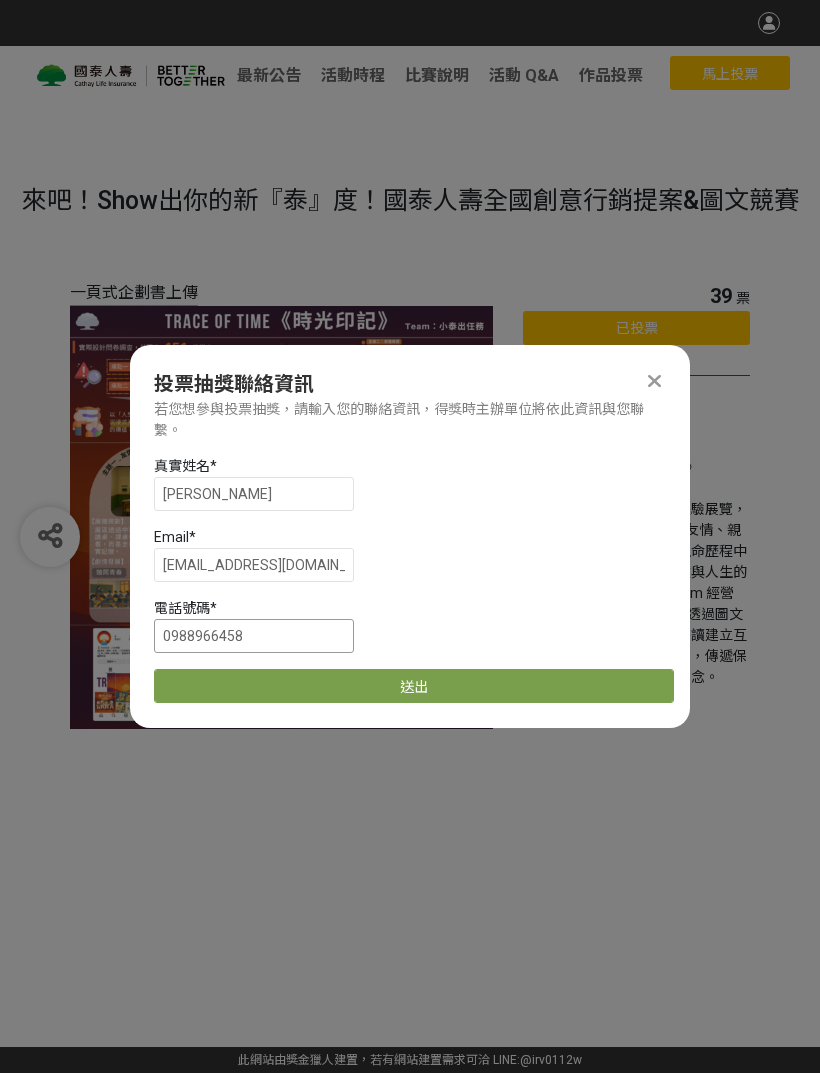 type on "0988966458" 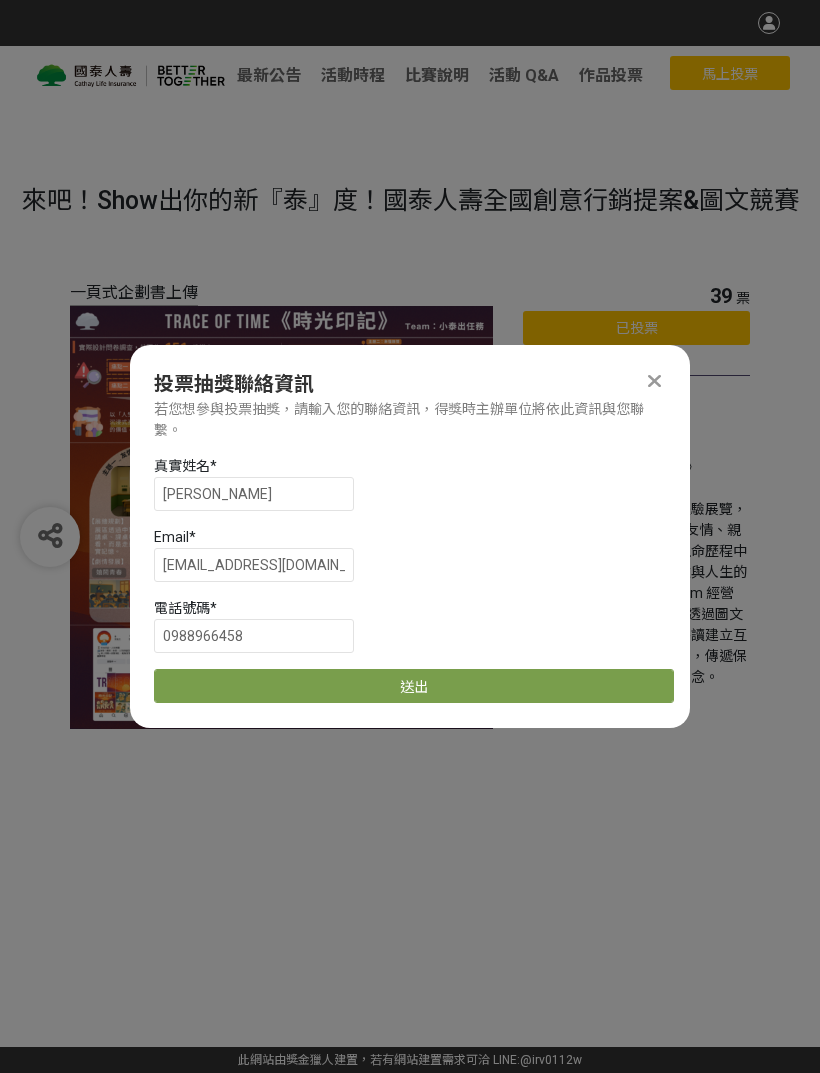 click on "送出" at bounding box center (414, 686) 